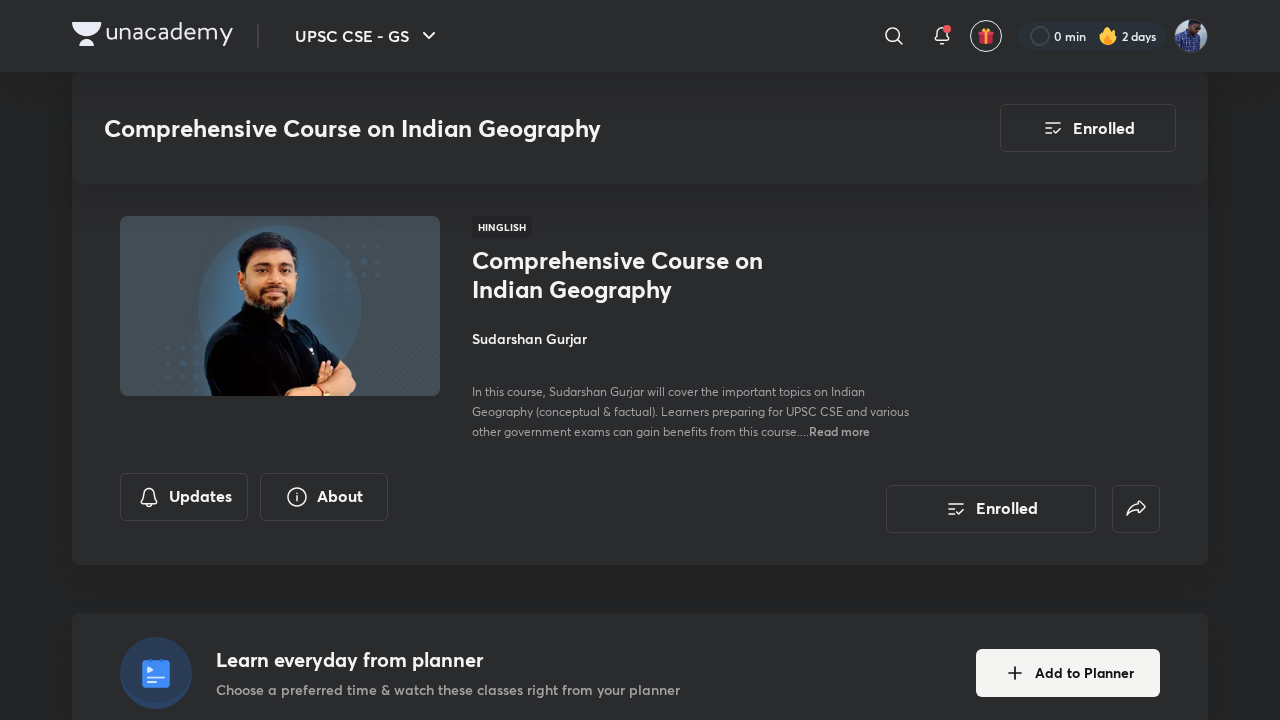scroll, scrollTop: 2812, scrollLeft: 0, axis: vertical 